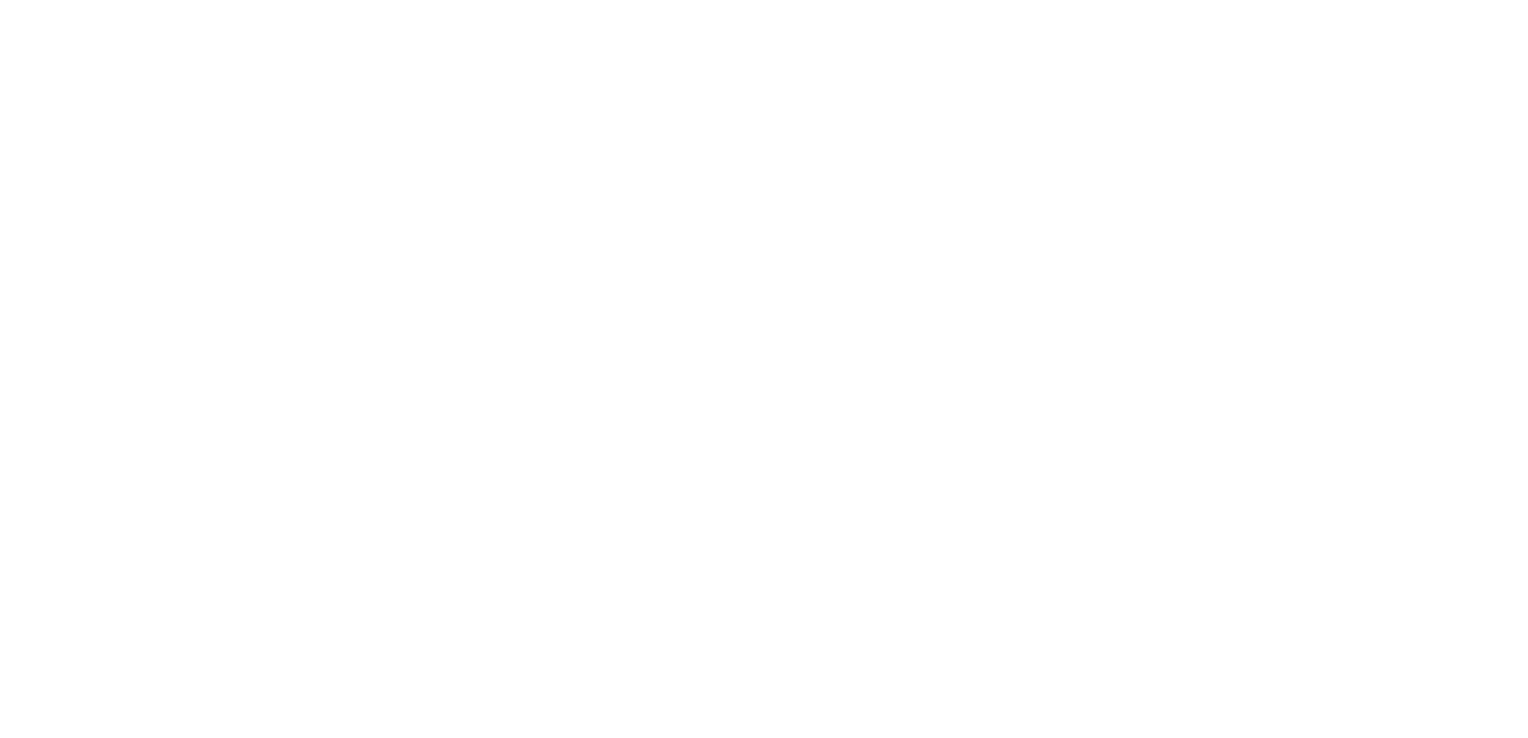 scroll, scrollTop: 0, scrollLeft: 0, axis: both 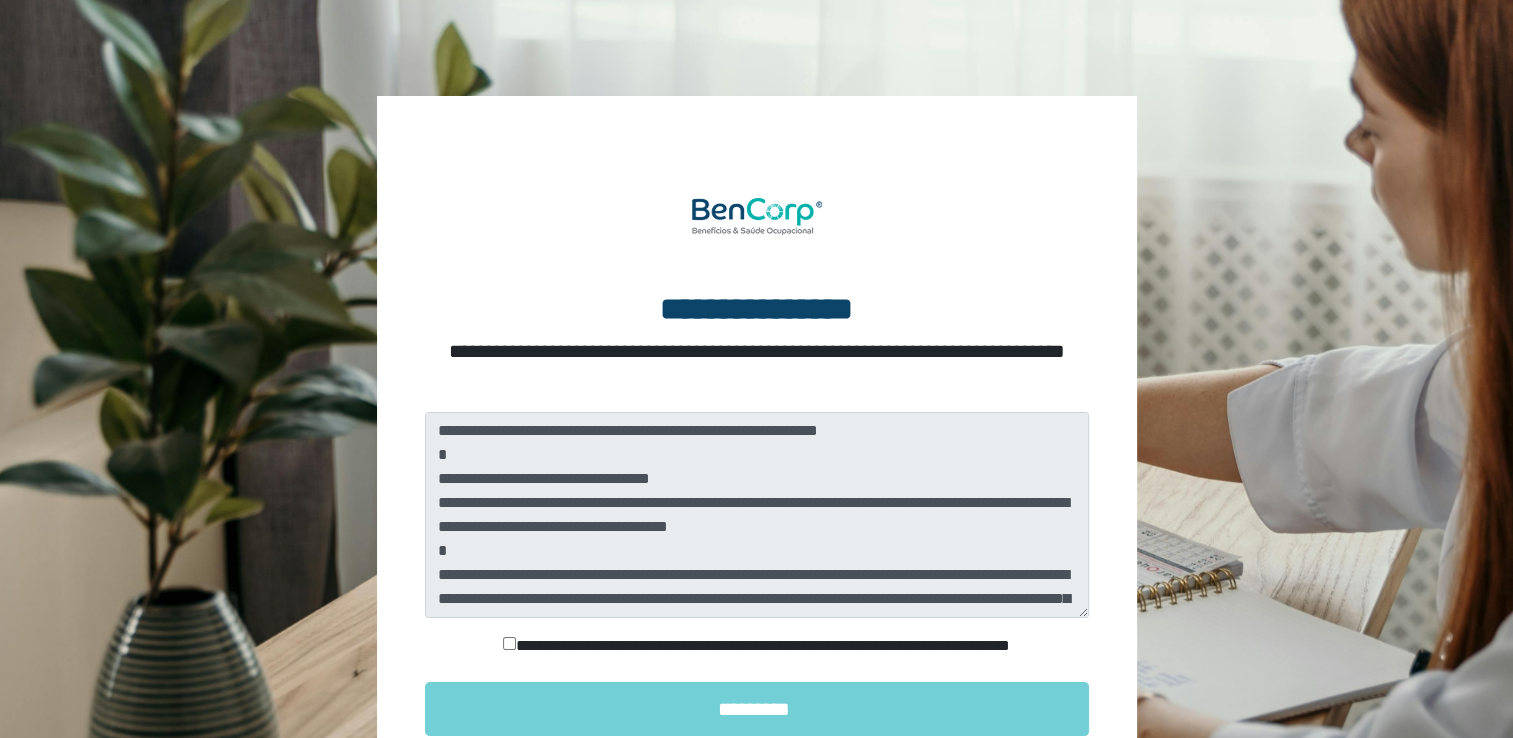 click on "**********" at bounding box center [757, 646] 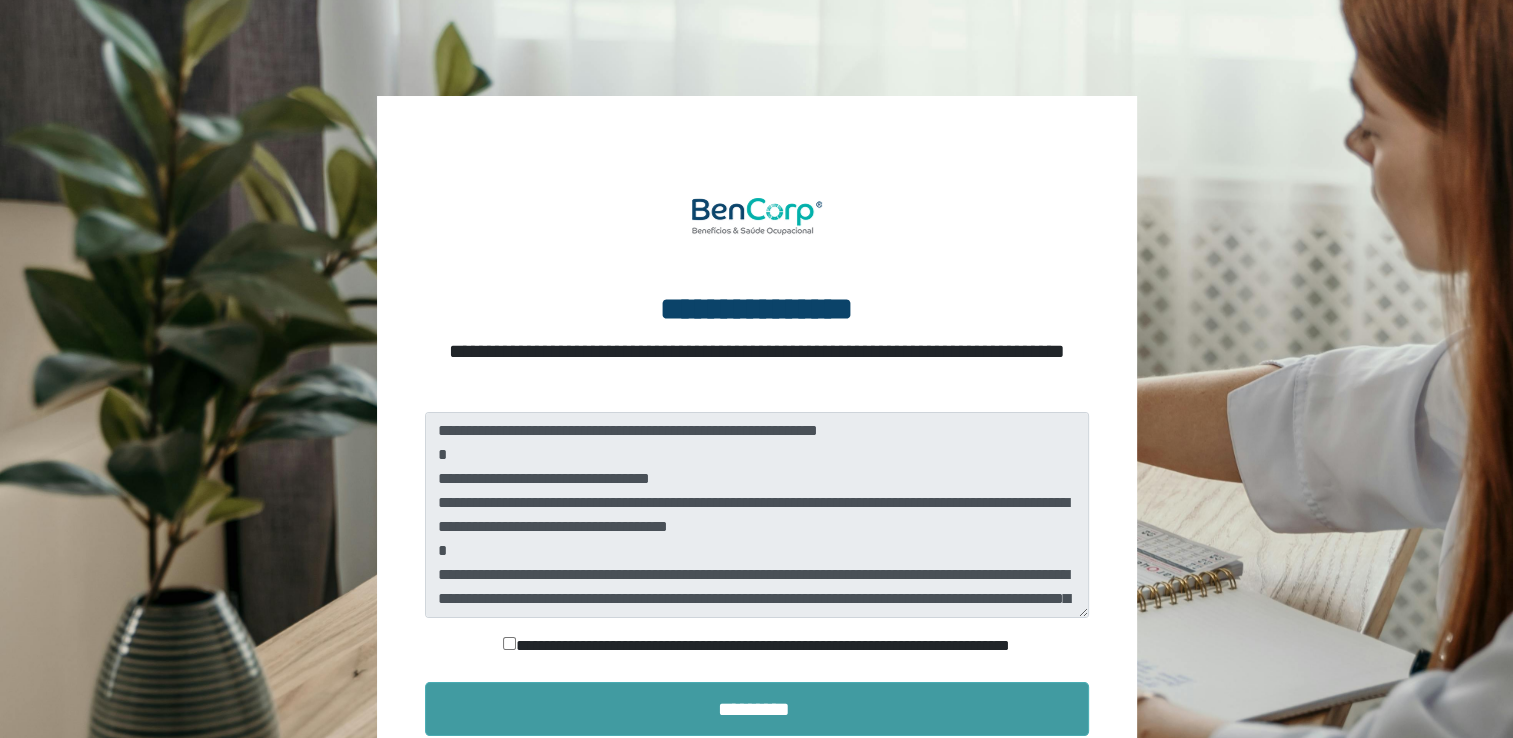 click on "*********" at bounding box center [757, 709] 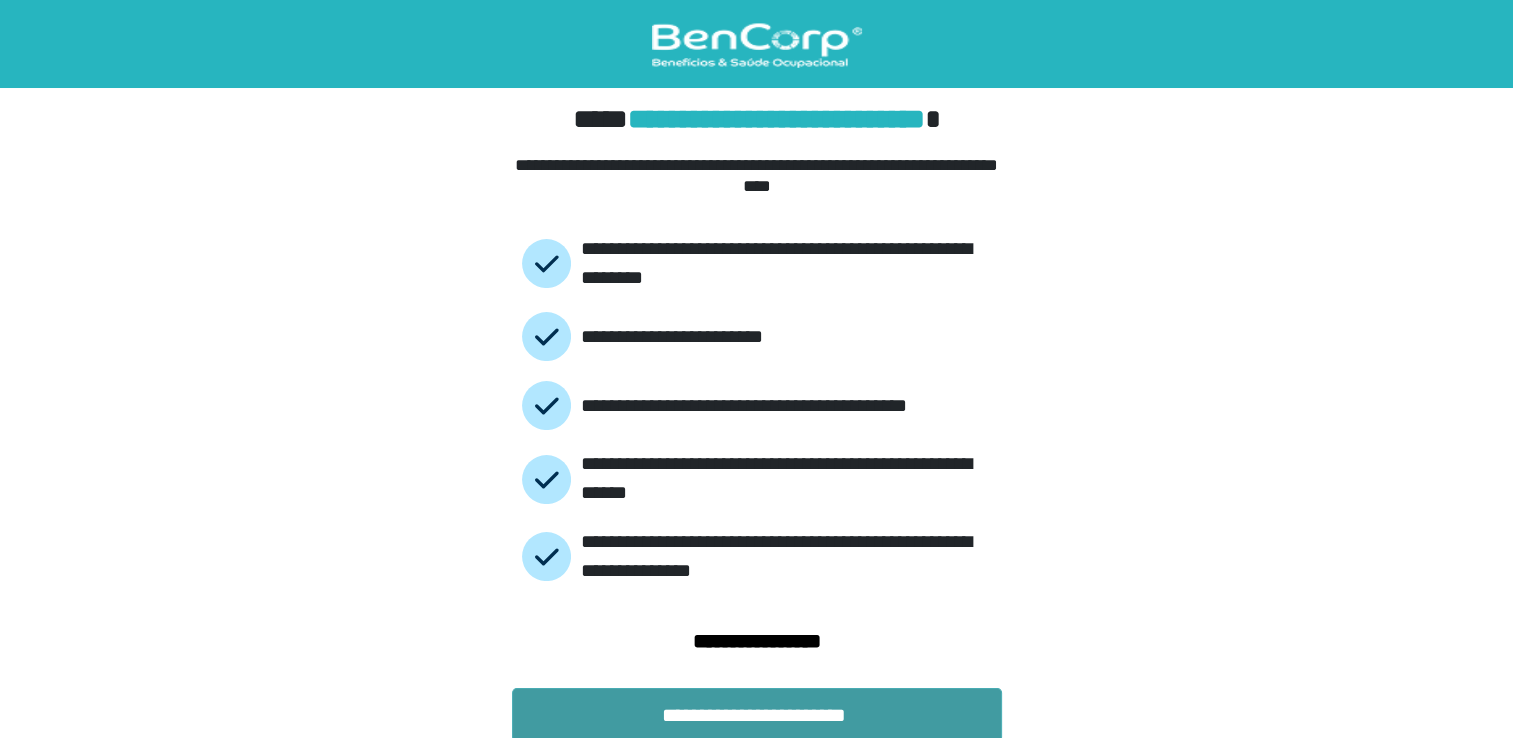 click on "**********" at bounding box center [757, 715] 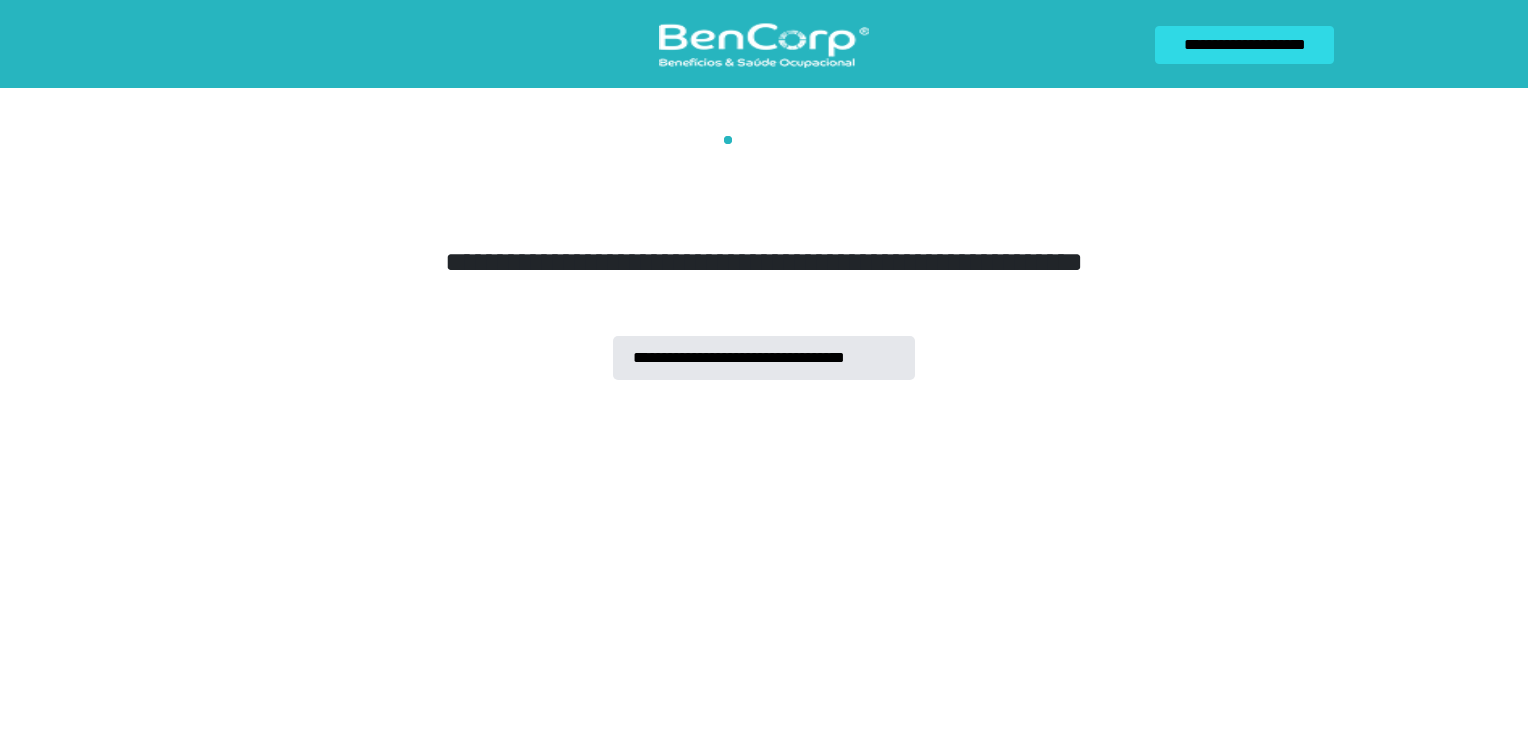 click on "**********" at bounding box center (764, 248) 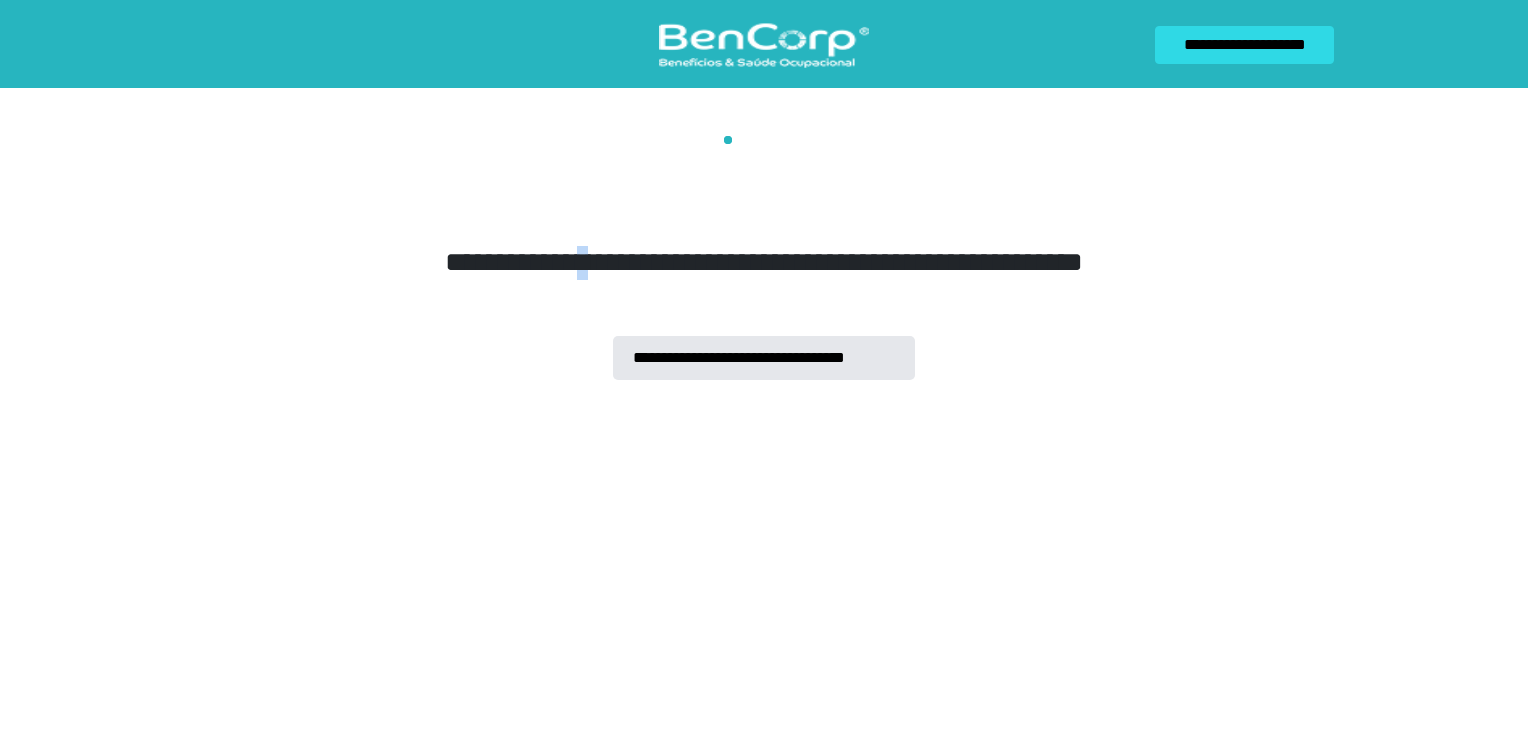 click on "**********" at bounding box center (764, 248) 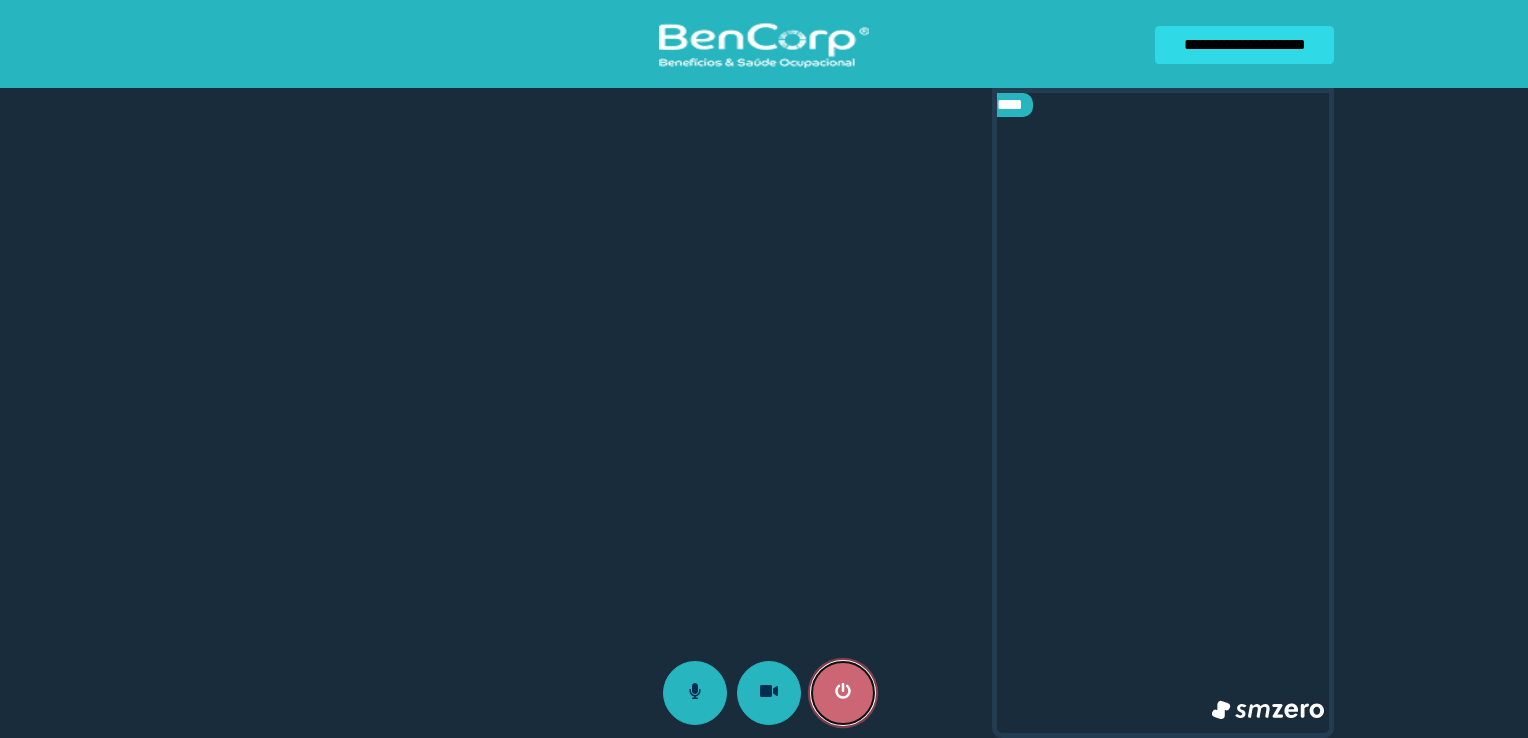 click 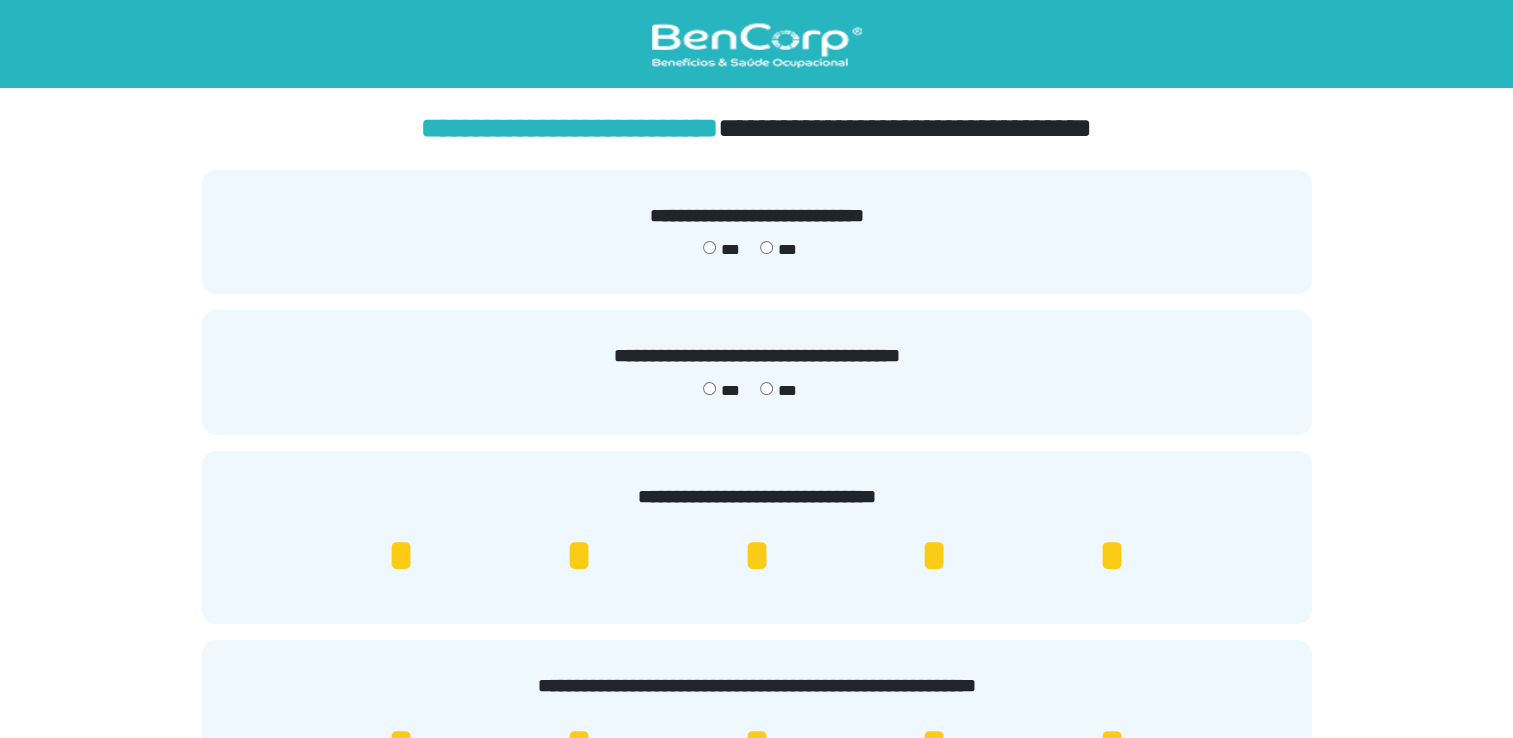 click on "*" at bounding box center [1112, 556] 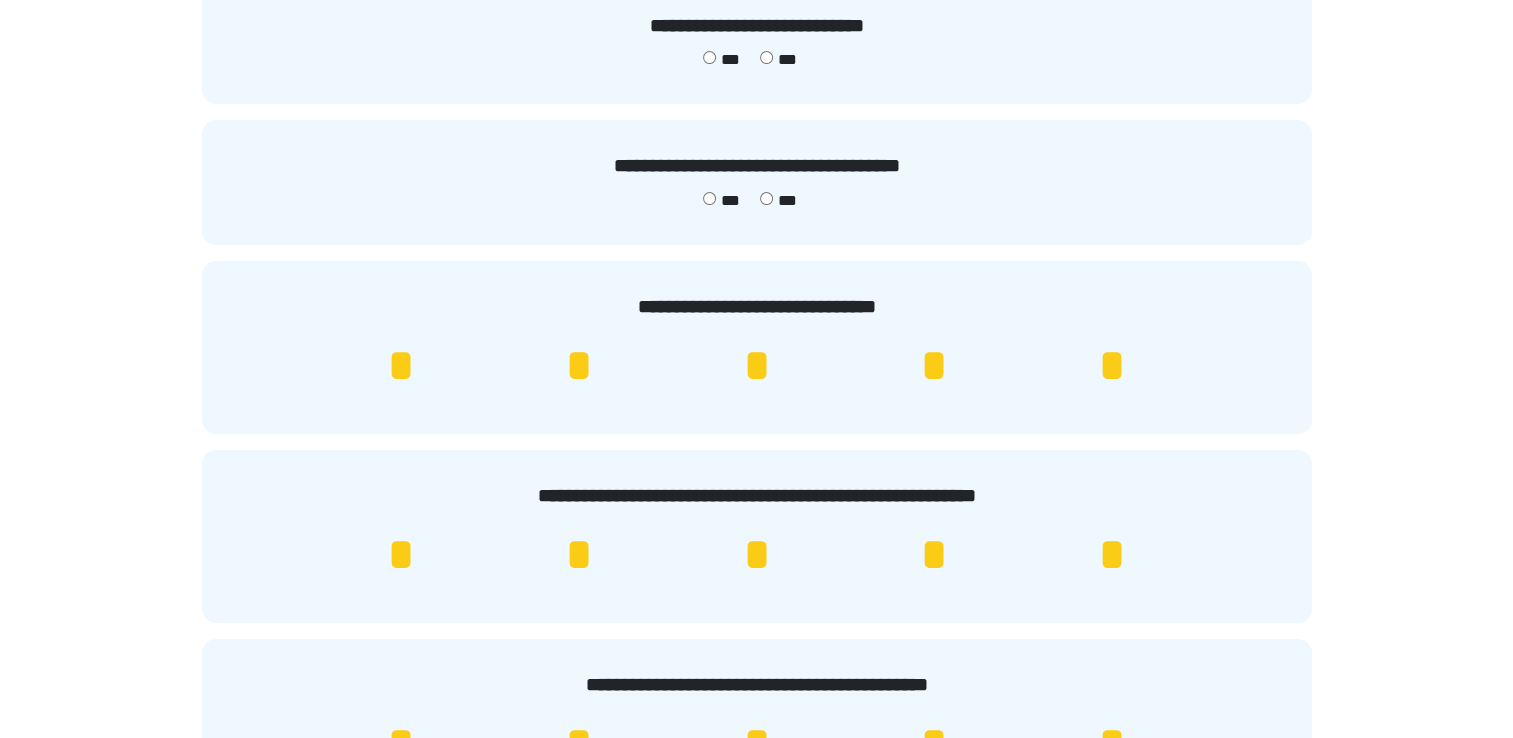 scroll, scrollTop: 192, scrollLeft: 0, axis: vertical 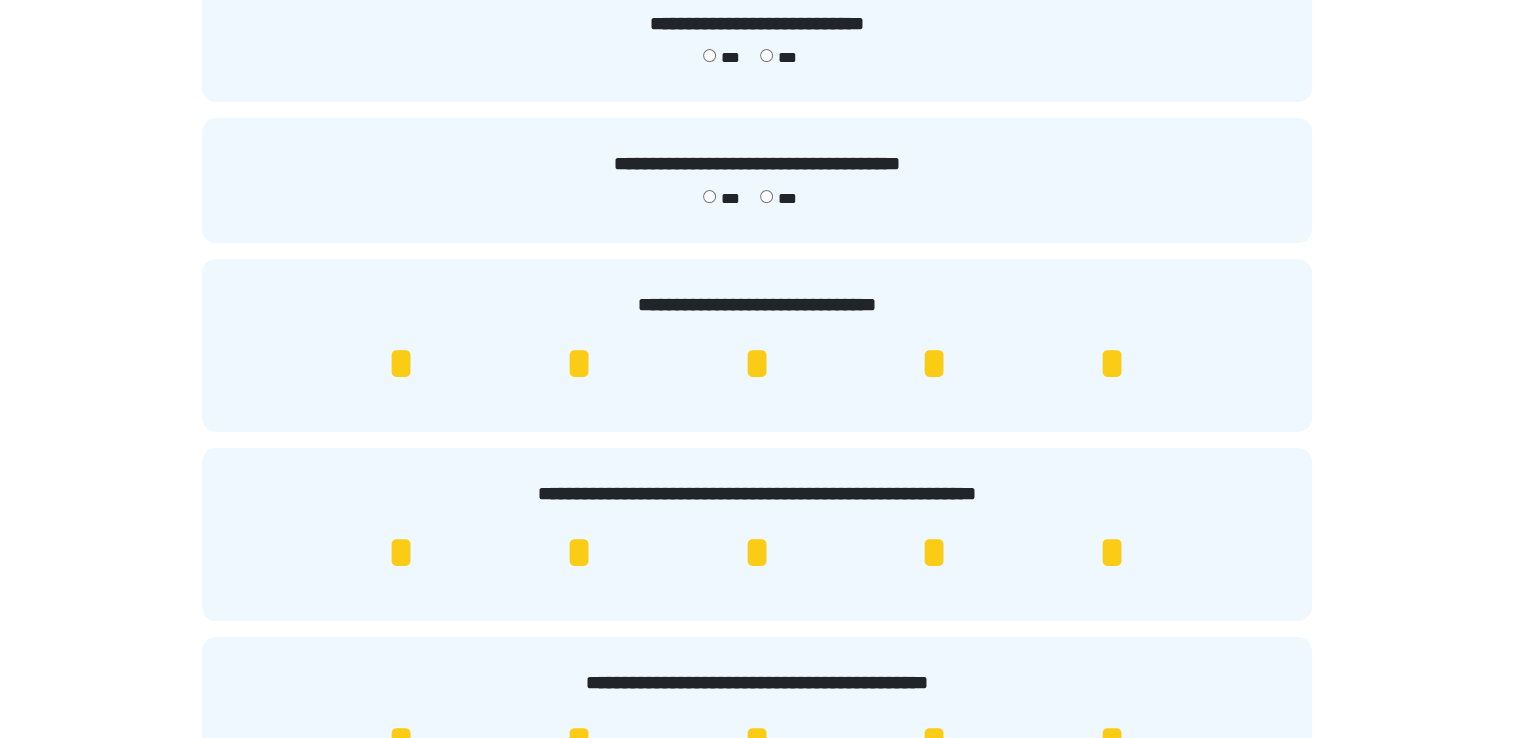 click on "*" at bounding box center [1112, 553] 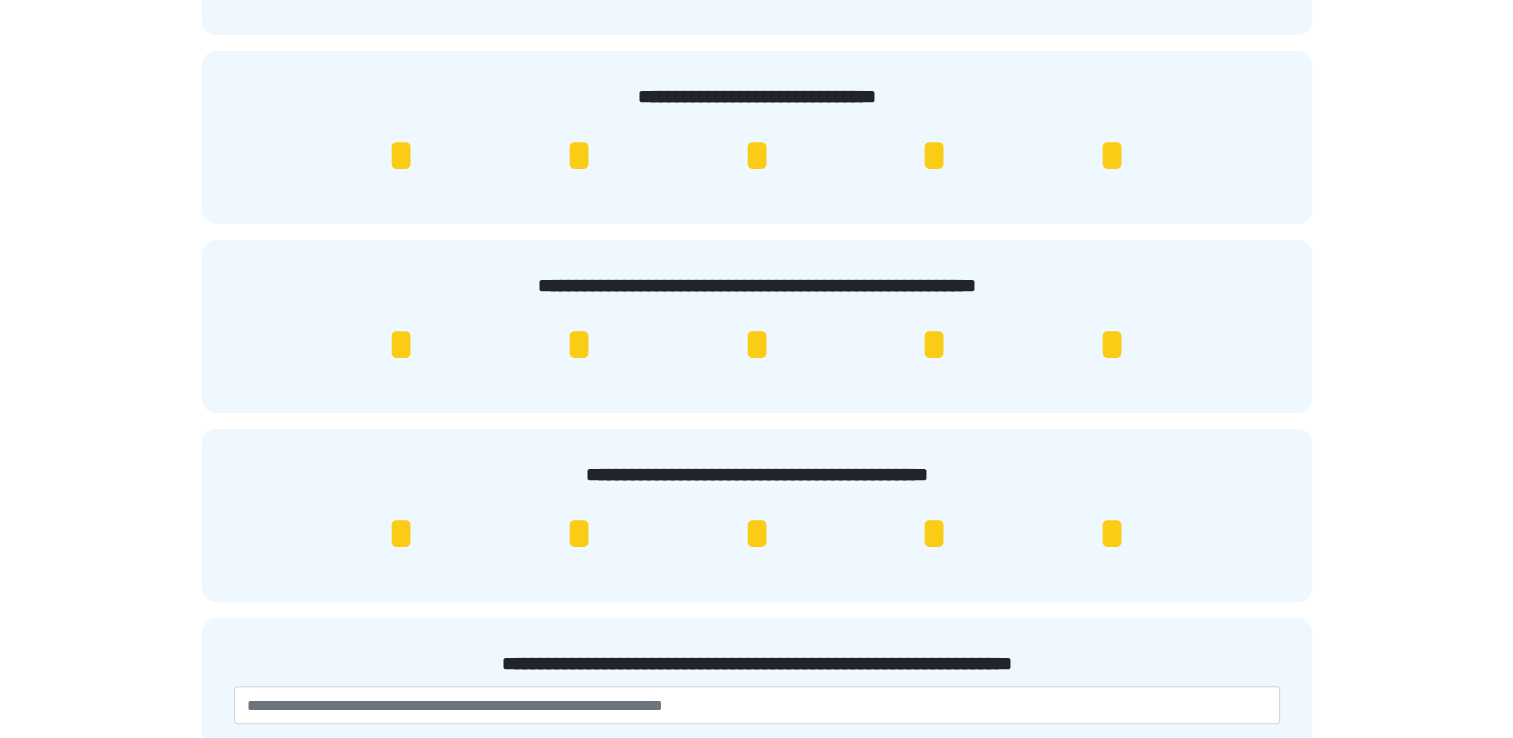 scroll, scrollTop: 496, scrollLeft: 0, axis: vertical 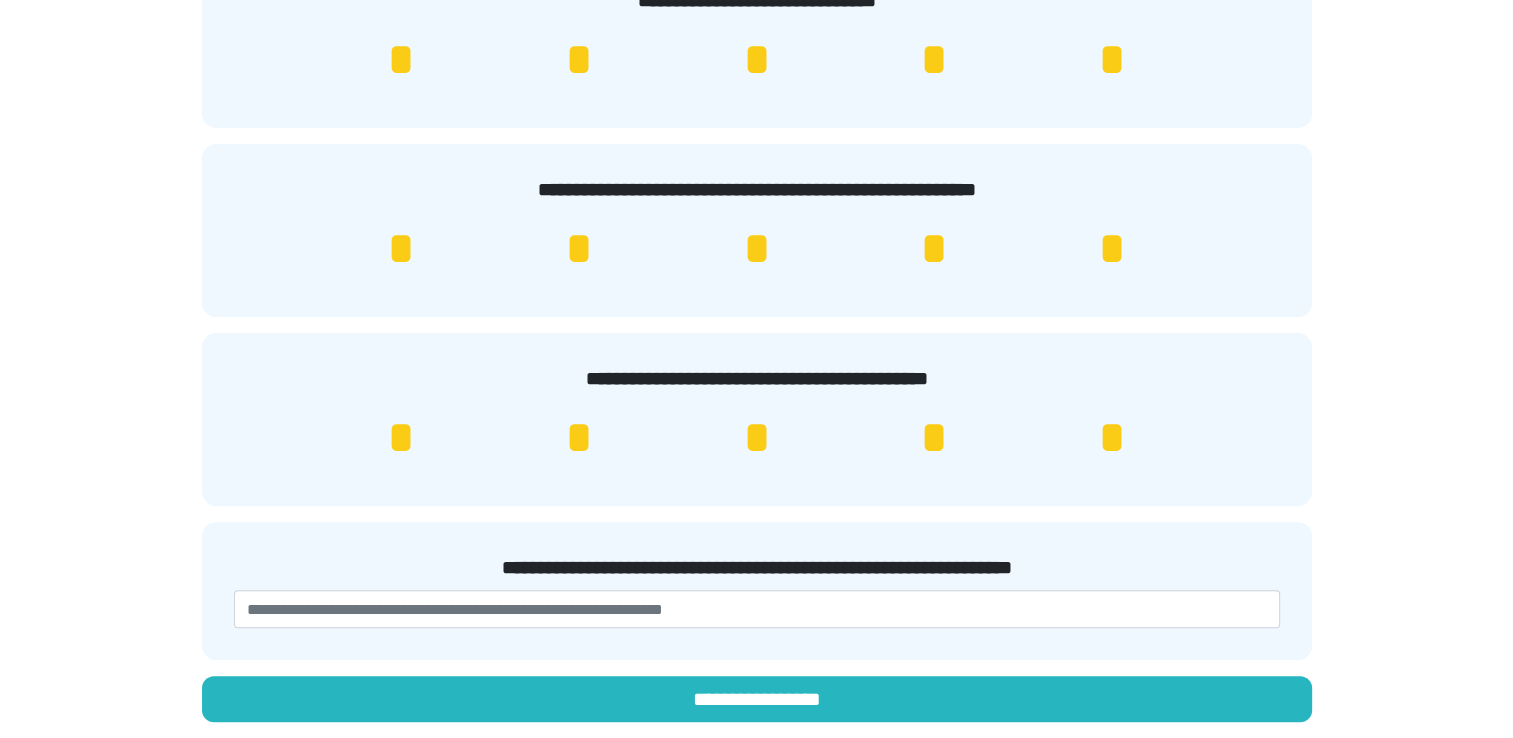 click on "*" at bounding box center (1112, 438) 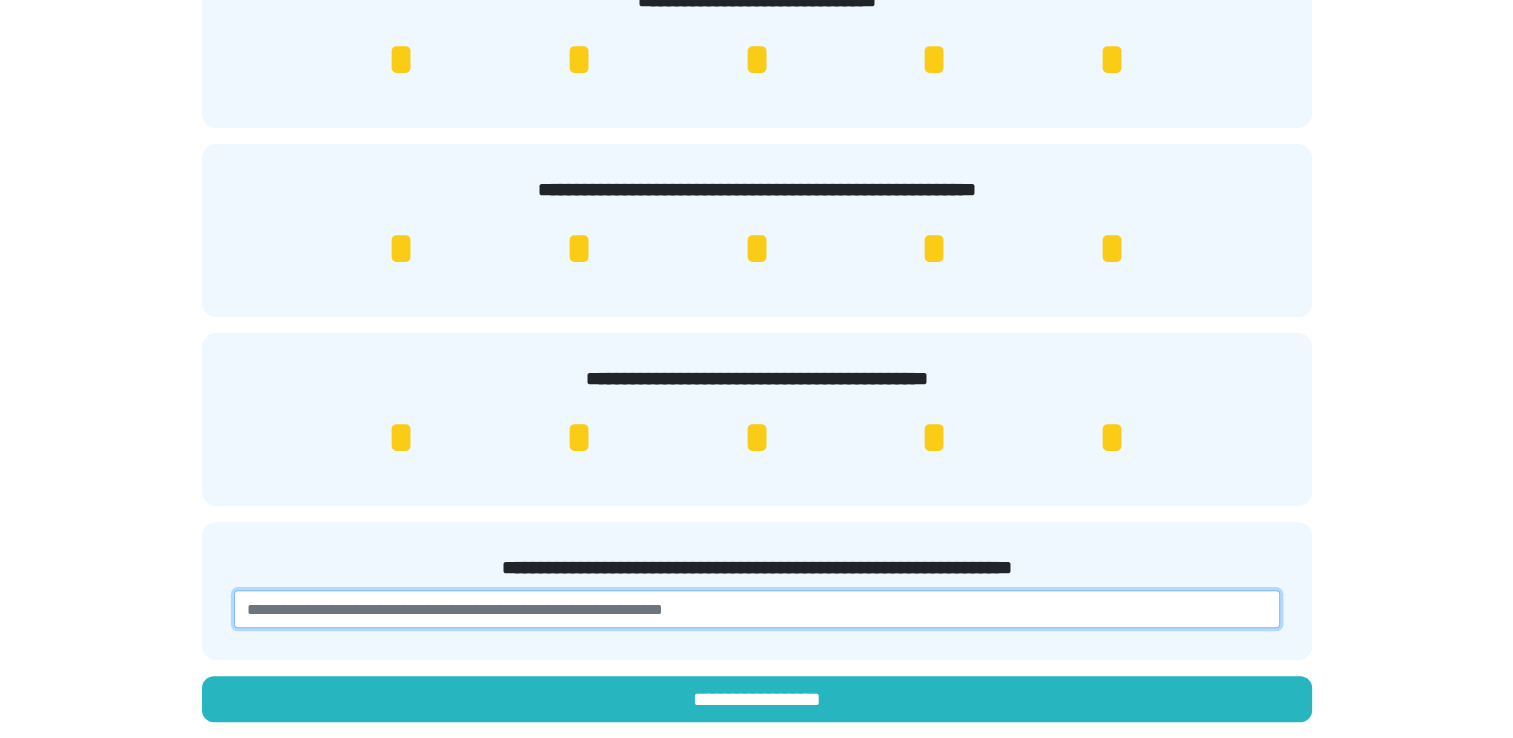 click at bounding box center [757, 609] 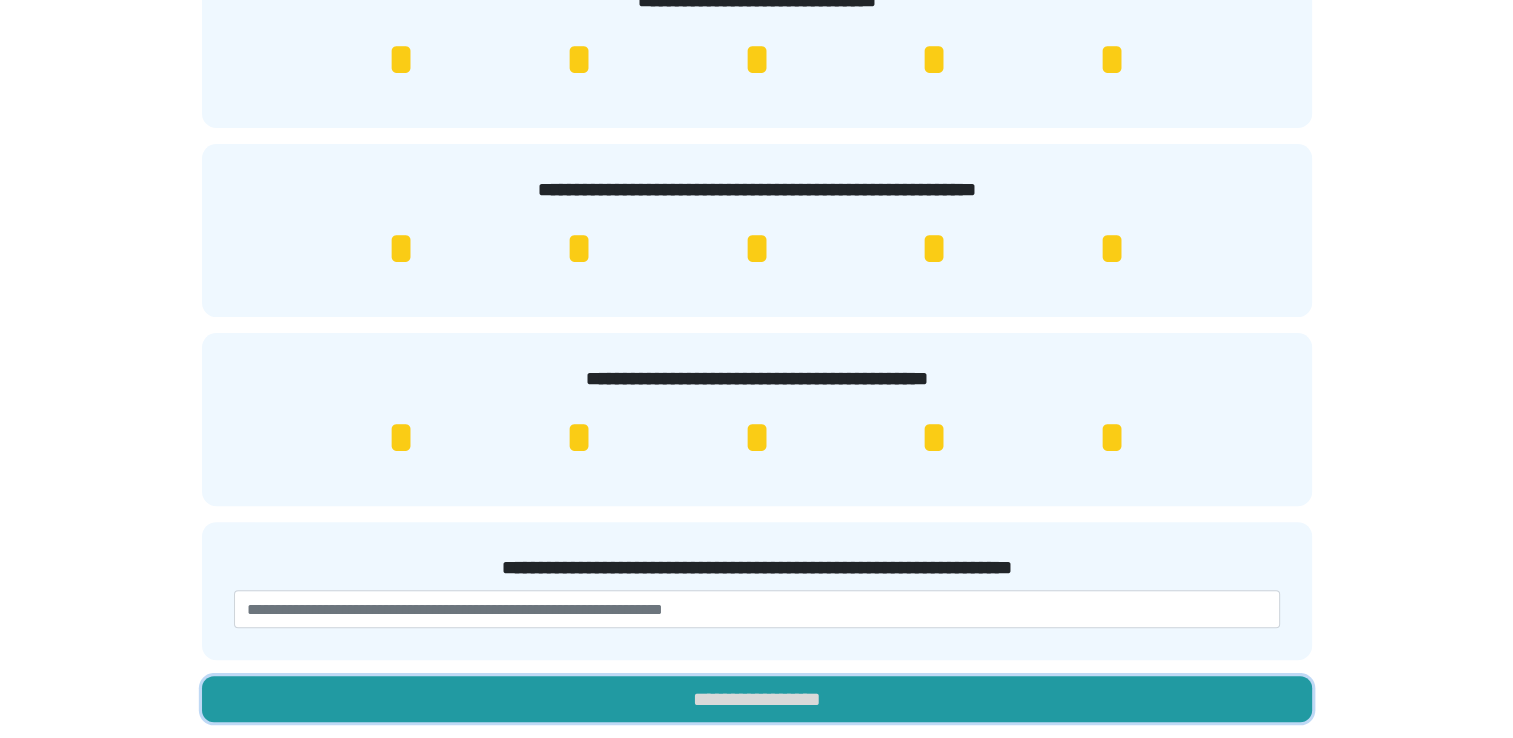 click on "**********" at bounding box center (757, 699) 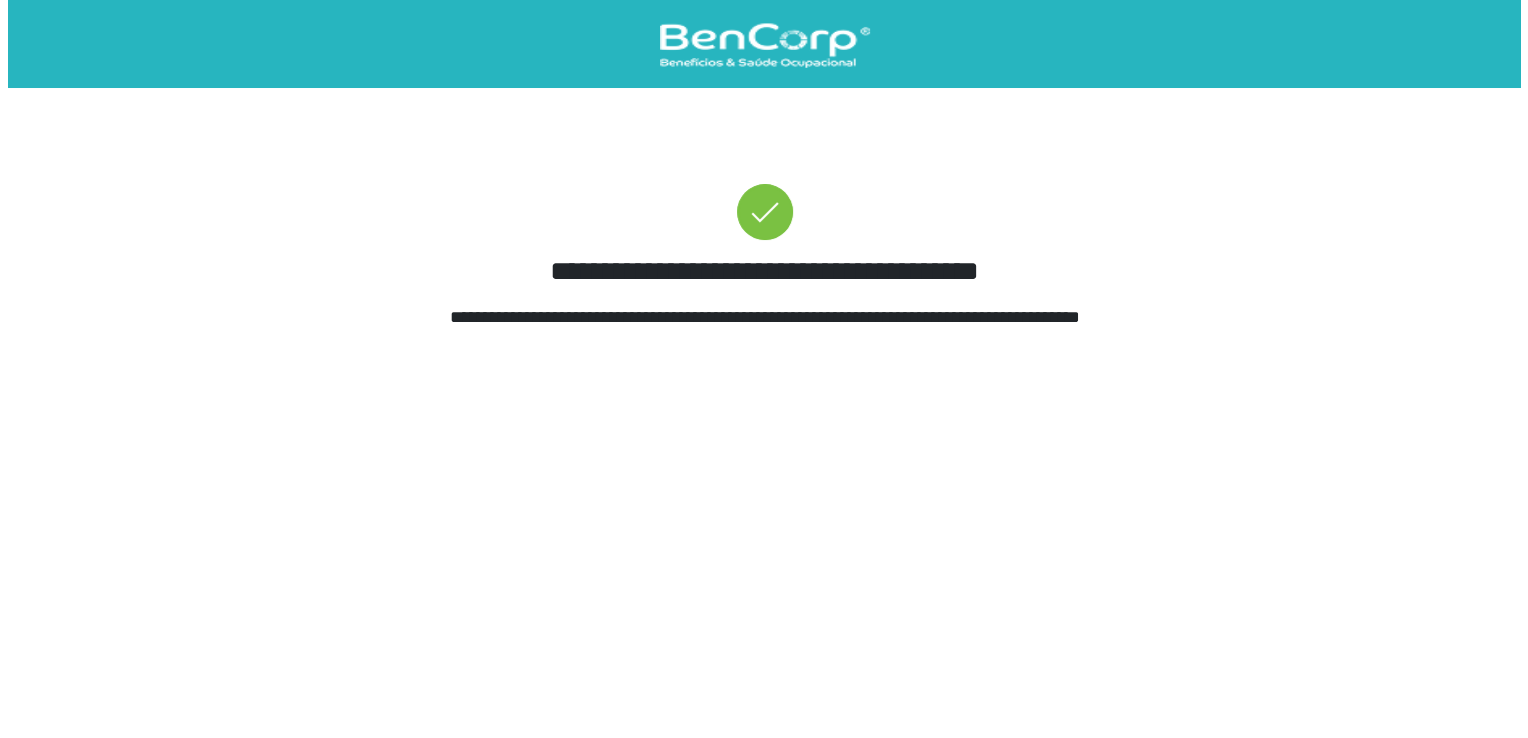 scroll, scrollTop: 0, scrollLeft: 0, axis: both 